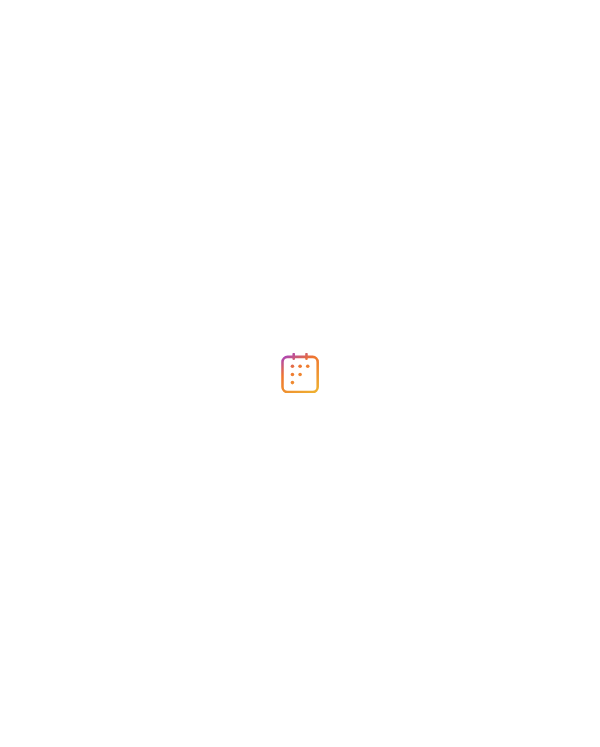 scroll, scrollTop: 0, scrollLeft: 0, axis: both 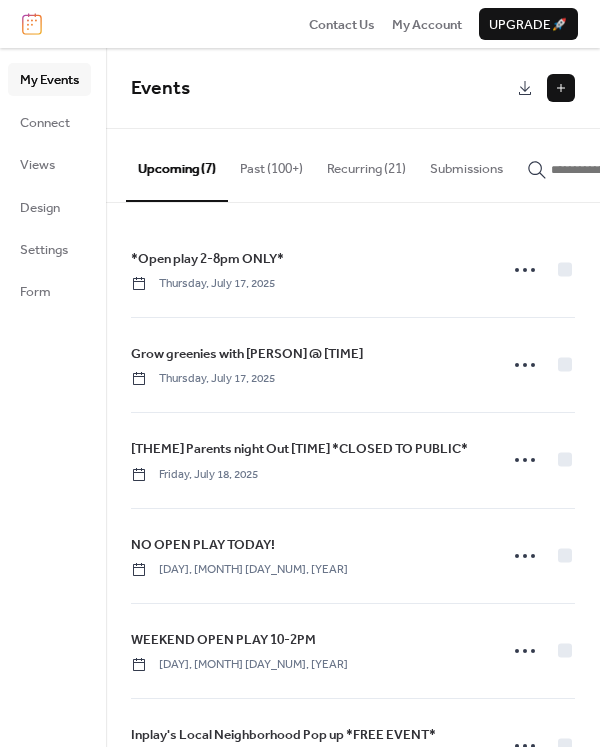 drag, startPoint x: 316, startPoint y: 174, endPoint x: 281, endPoint y: 170, distance: 35.22783 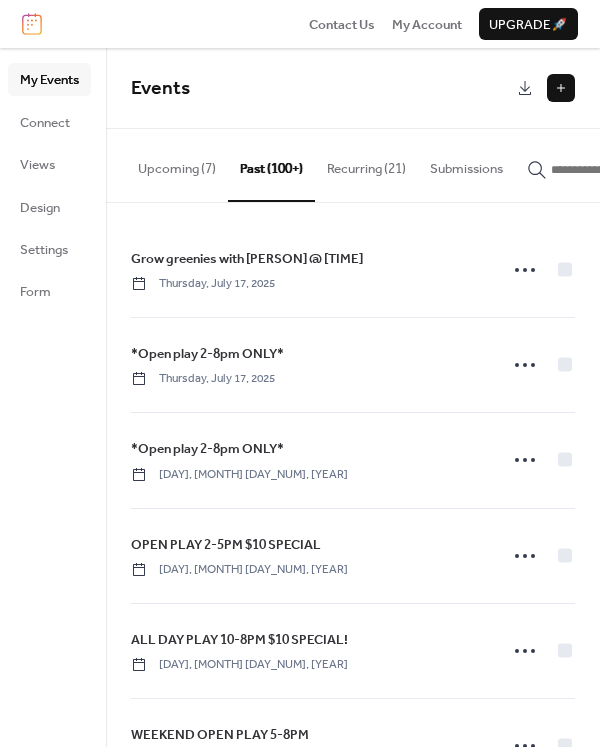 click on "Recurring (21)" at bounding box center (366, 164) 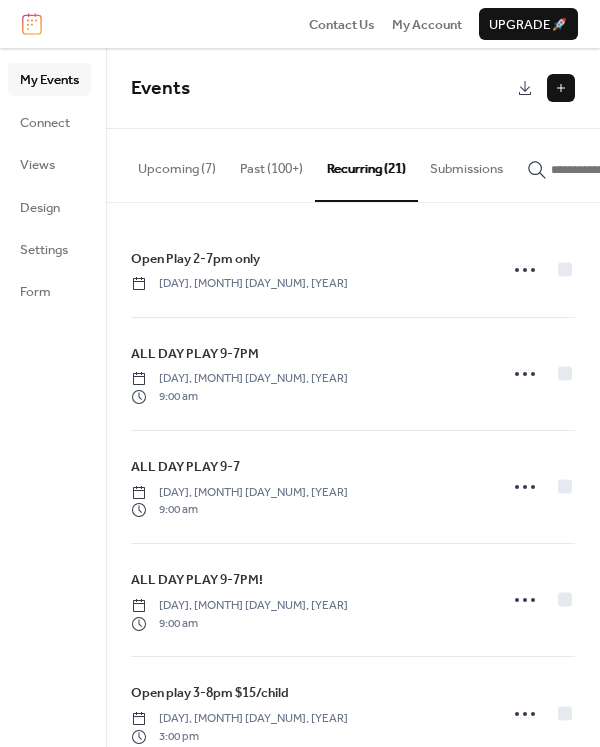 click on "Past (100+)" at bounding box center [271, 164] 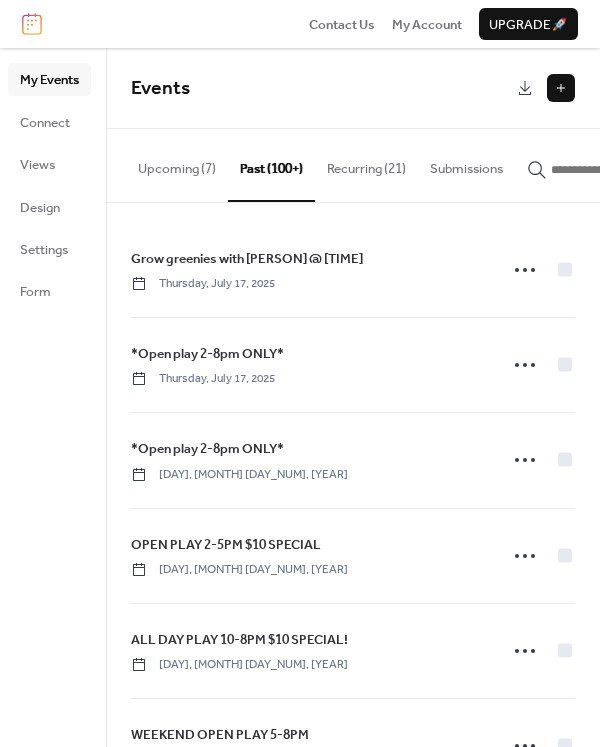 click on "Recurring (21)" at bounding box center (366, 164) 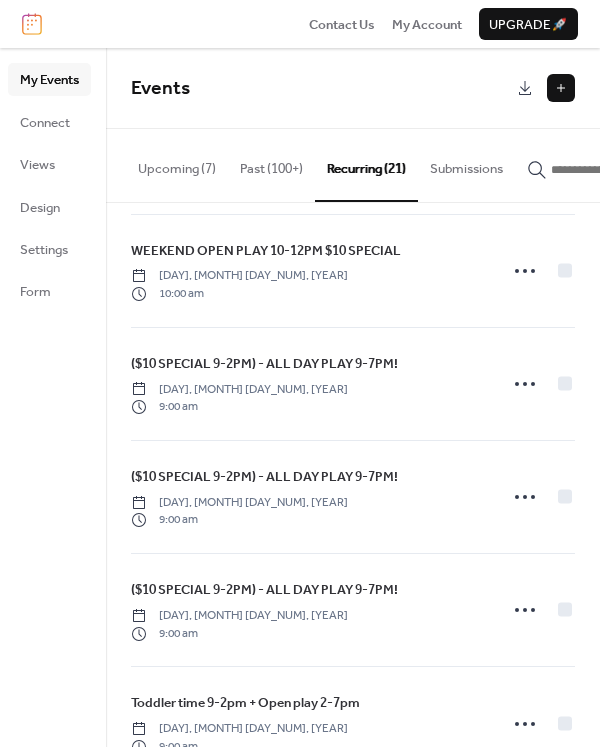 scroll, scrollTop: 1750, scrollLeft: 0, axis: vertical 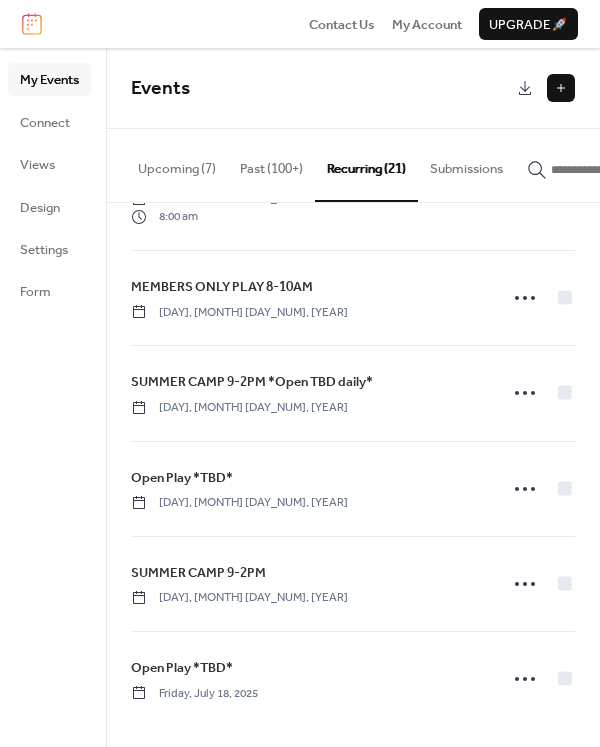 click on "Past (100+)" at bounding box center (271, 164) 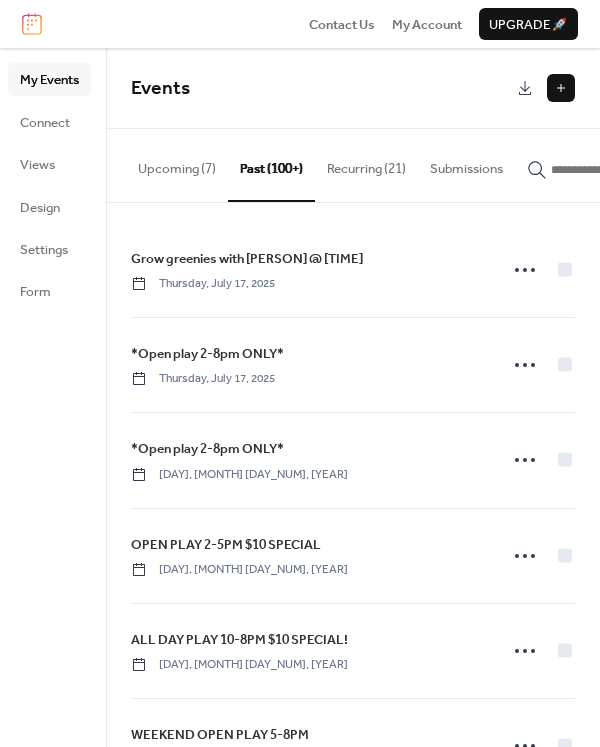 click on "Recurring (21)" at bounding box center (366, 164) 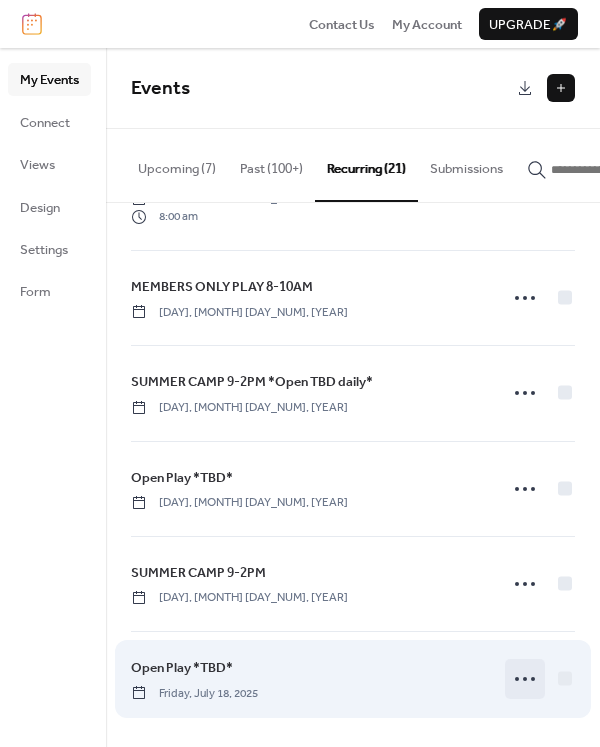 click 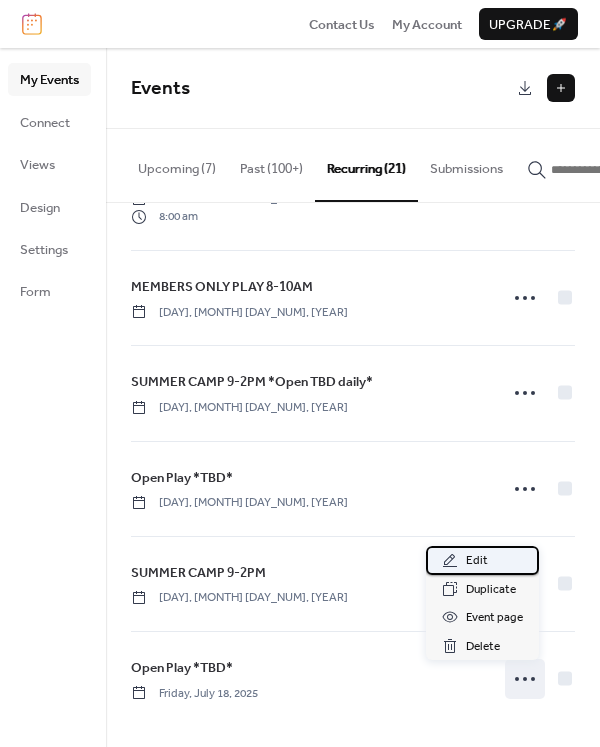 click on "Edit" at bounding box center [482, 560] 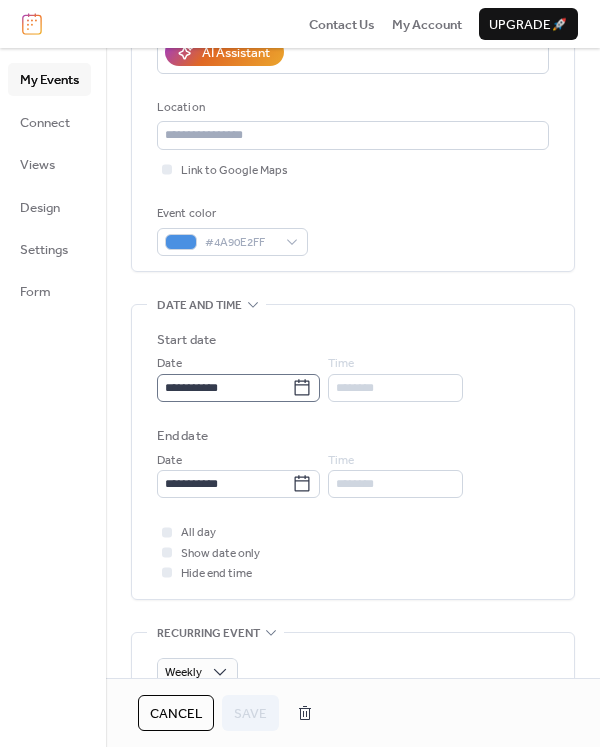 scroll, scrollTop: 379, scrollLeft: 0, axis: vertical 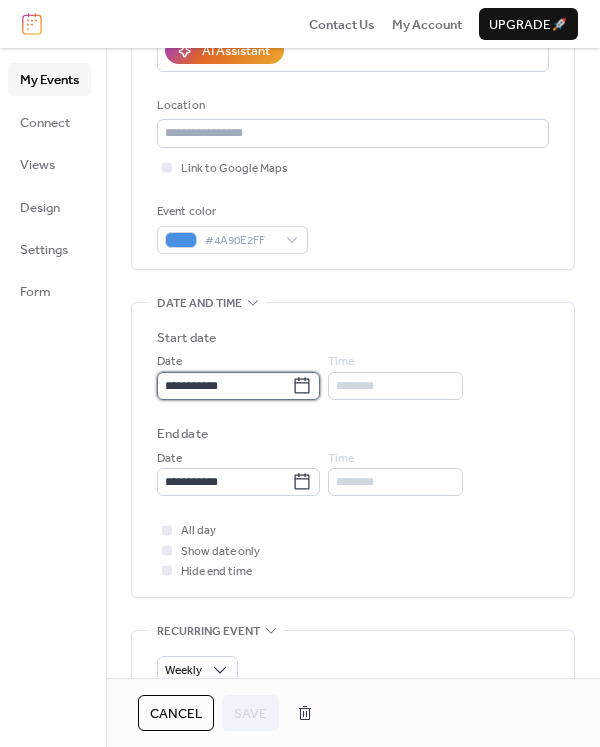 click on "**********" at bounding box center [224, 386] 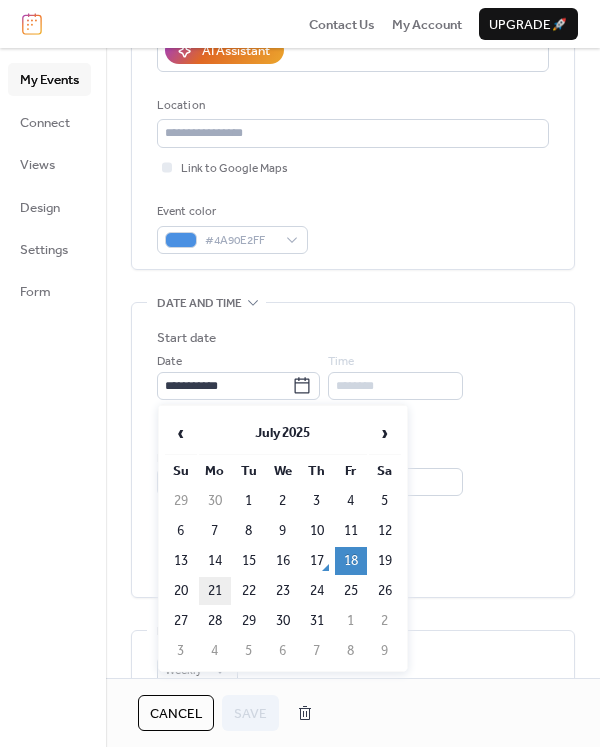 click on "21" at bounding box center [215, 591] 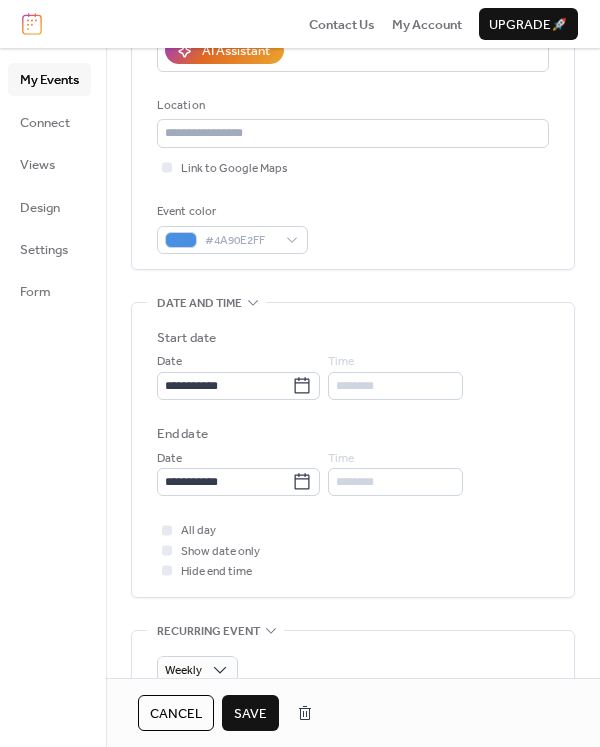 click on "Save" at bounding box center [250, 714] 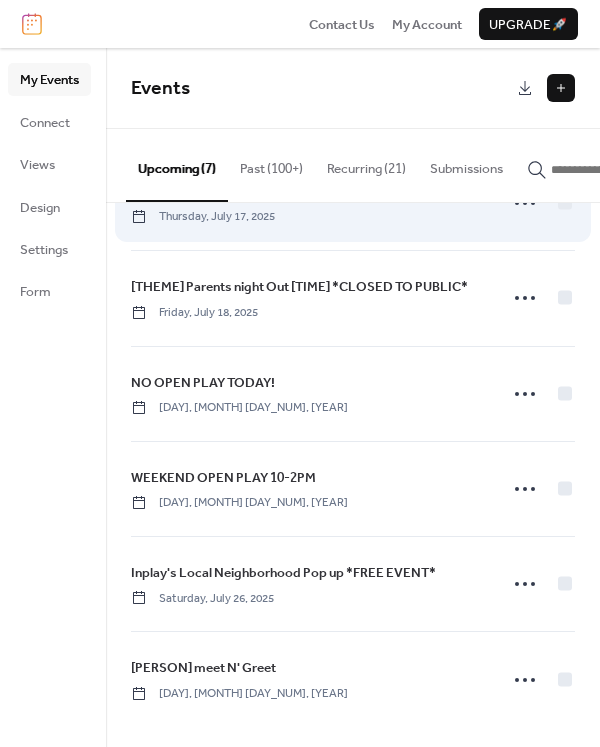 scroll, scrollTop: 0, scrollLeft: 0, axis: both 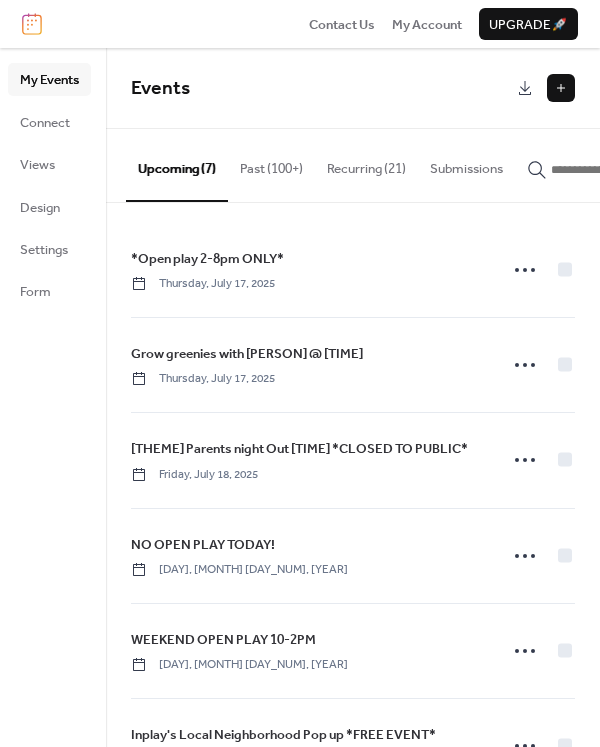 click on "Past (100+)" at bounding box center [271, 164] 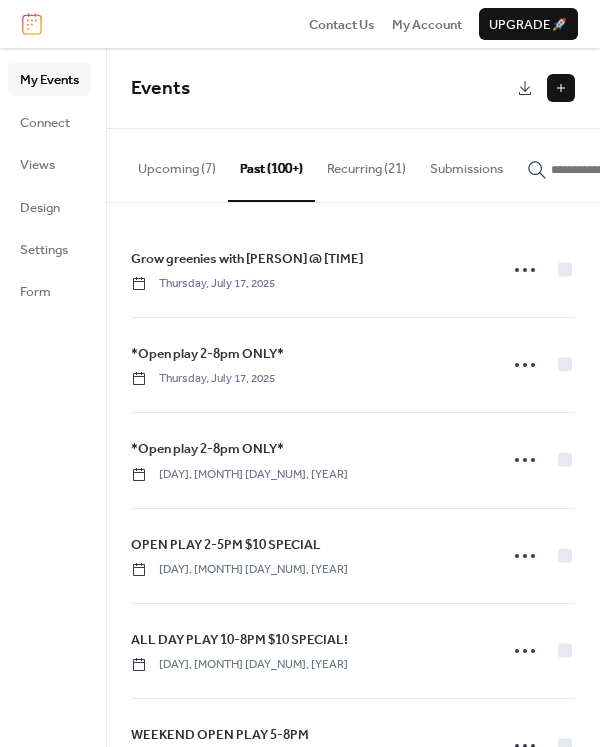 click on "Events" at bounding box center [353, 88] 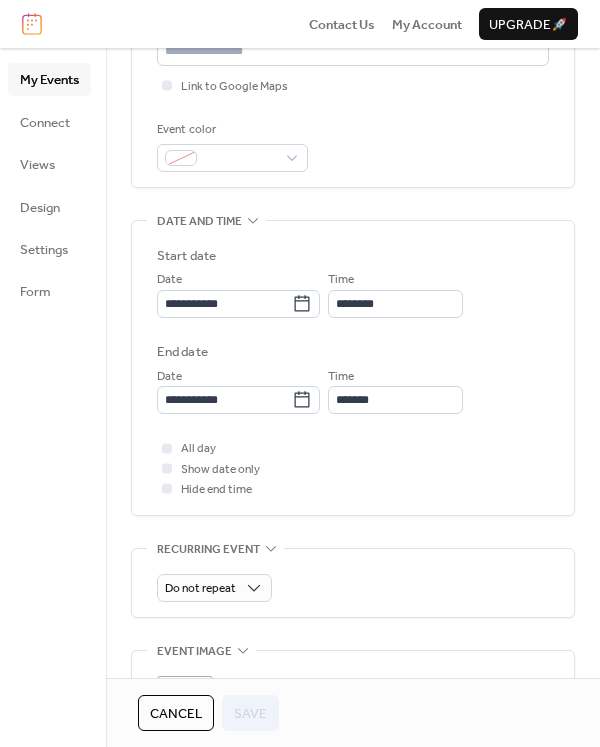 scroll, scrollTop: 466, scrollLeft: 0, axis: vertical 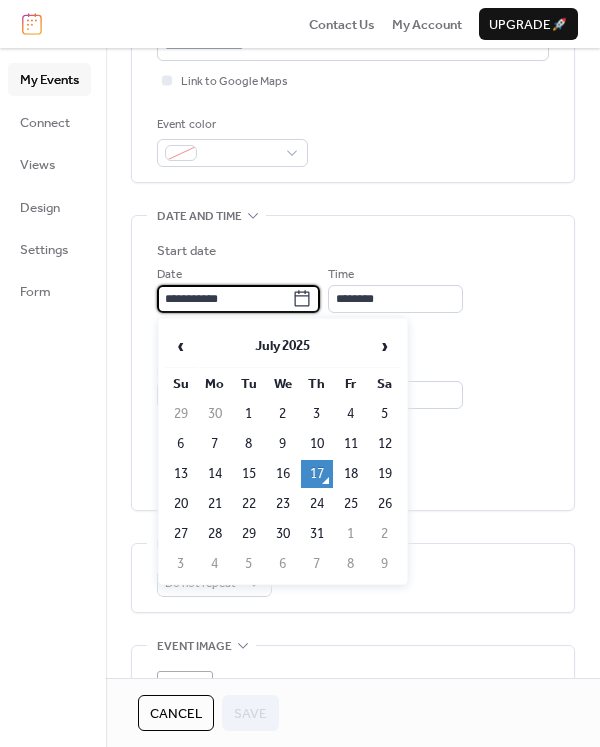 click on "**********" at bounding box center [224, 299] 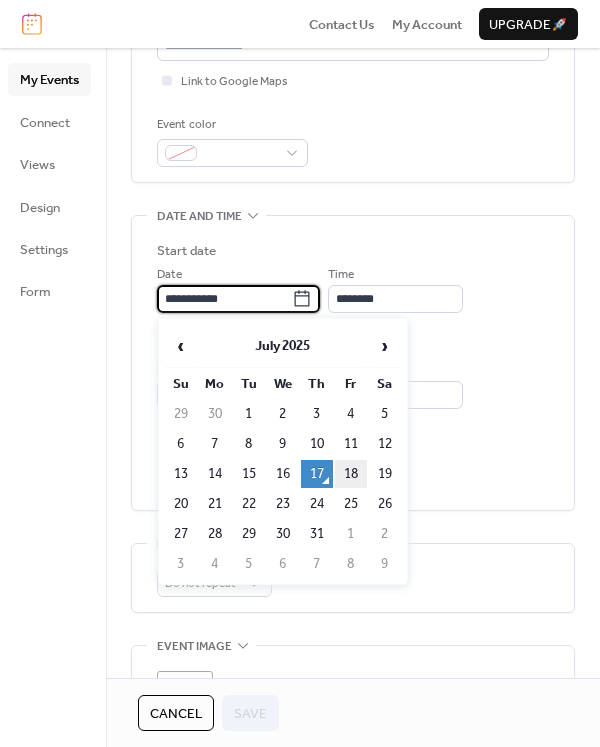 click on "18" at bounding box center [351, 474] 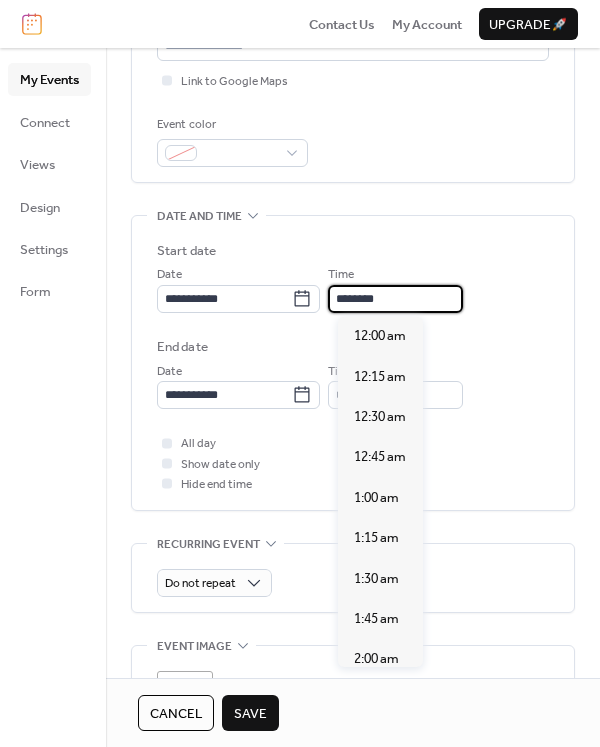 click on "********" at bounding box center [395, 299] 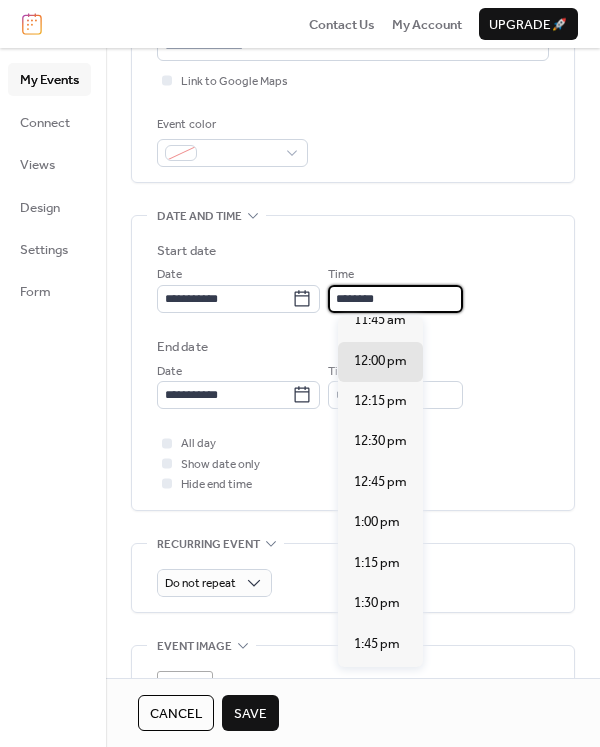 scroll, scrollTop: 461, scrollLeft: 0, axis: vertical 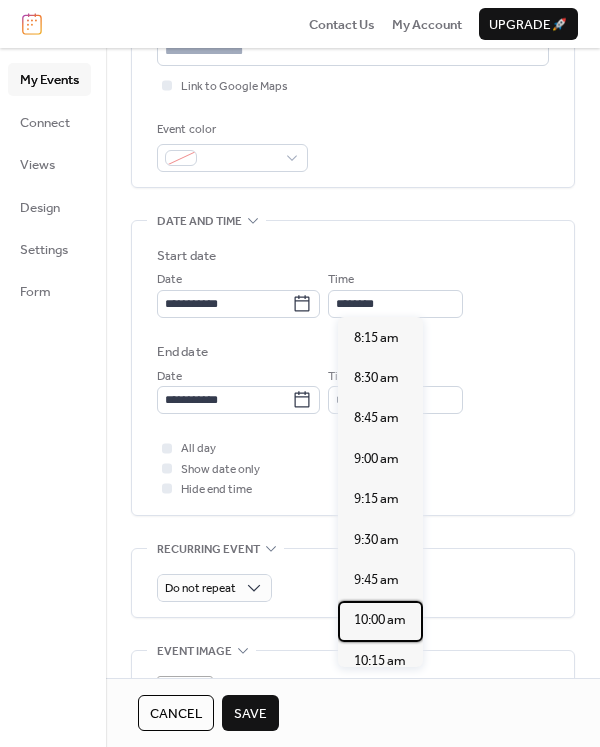 click on "10:00 am" at bounding box center (380, 620) 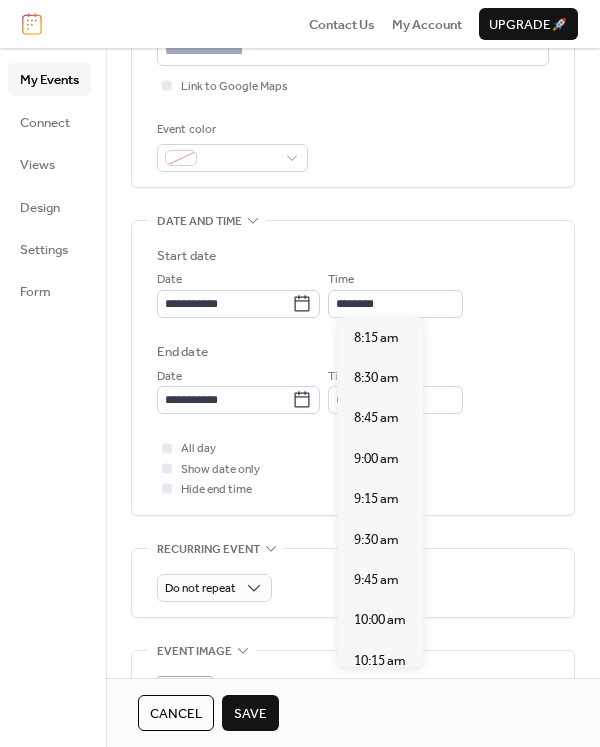 type on "********" 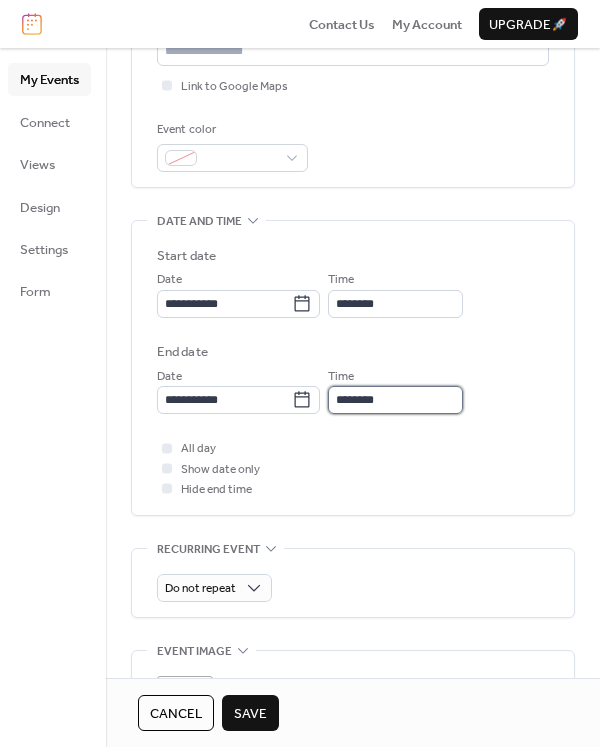 click on "********" at bounding box center [395, 400] 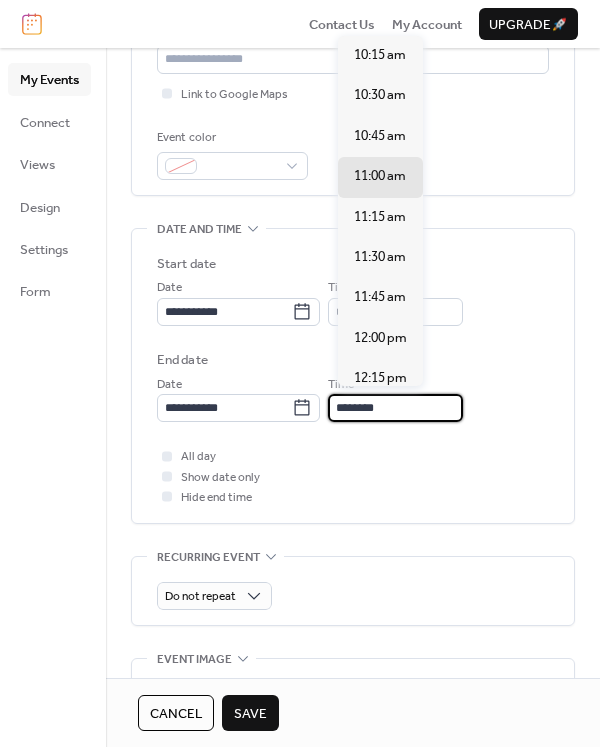 scroll, scrollTop: 455, scrollLeft: 0, axis: vertical 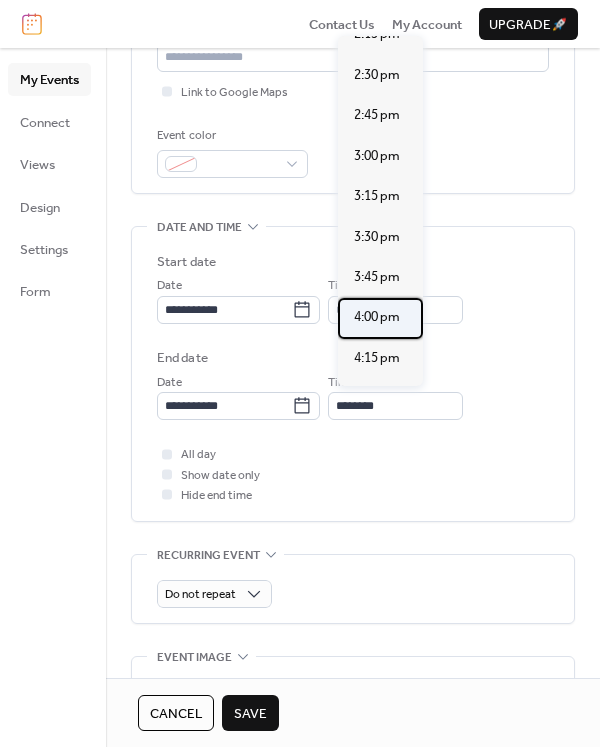click on "4:00 pm" at bounding box center (377, 317) 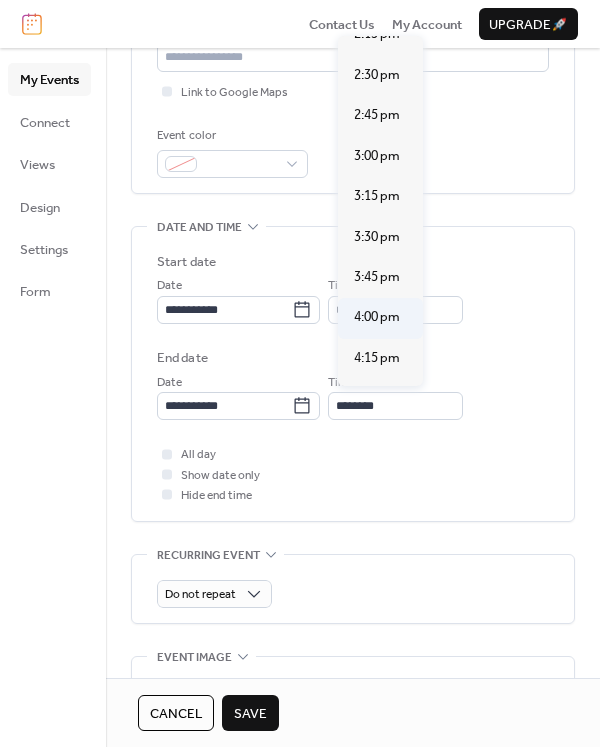type on "*******" 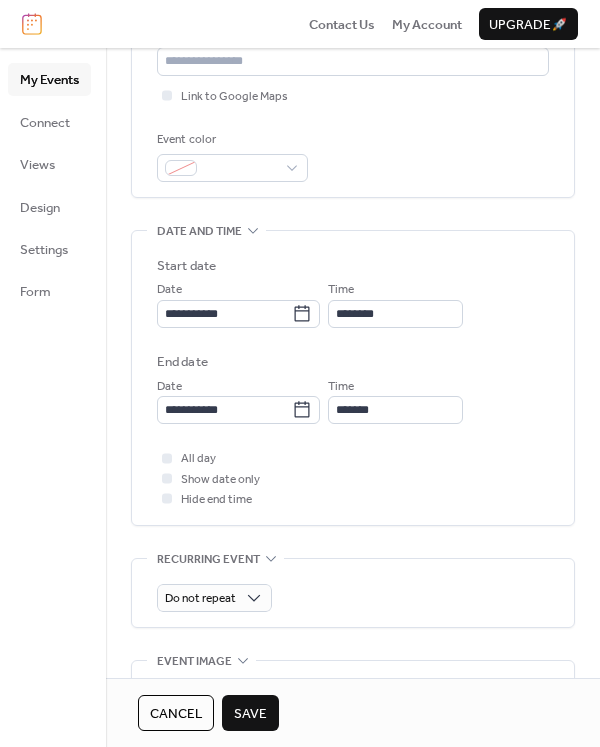 click on "**********" at bounding box center (353, 344) 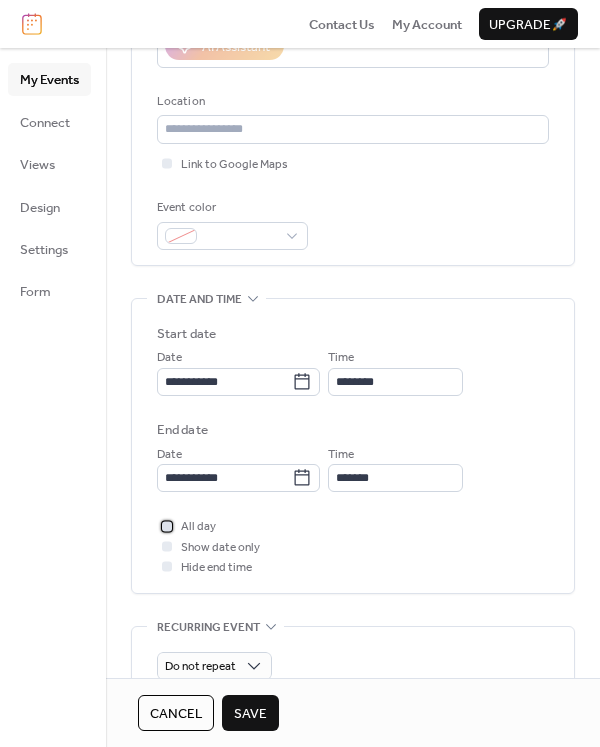 click on "All day" at bounding box center [198, 527] 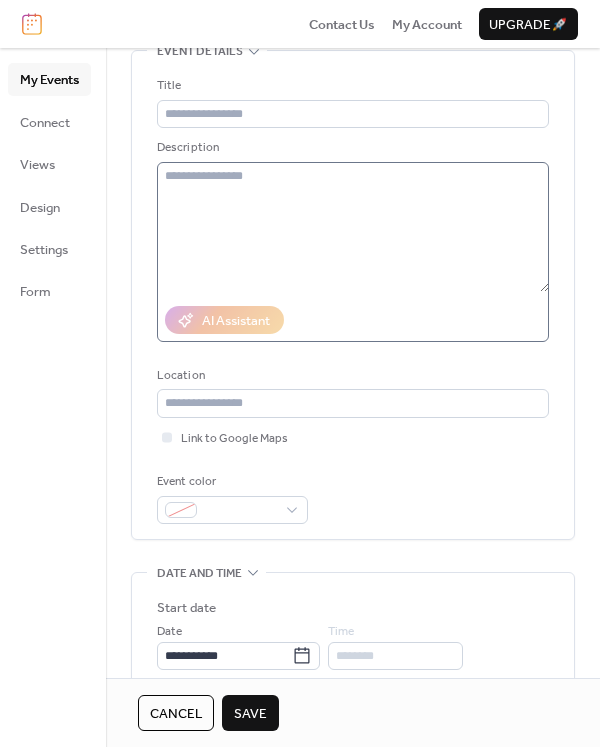 scroll, scrollTop: 0, scrollLeft: 0, axis: both 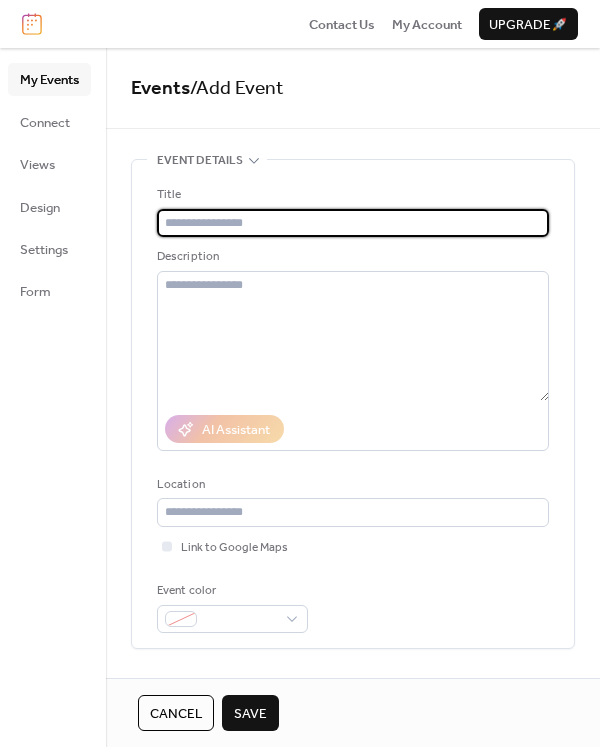 click at bounding box center [353, 223] 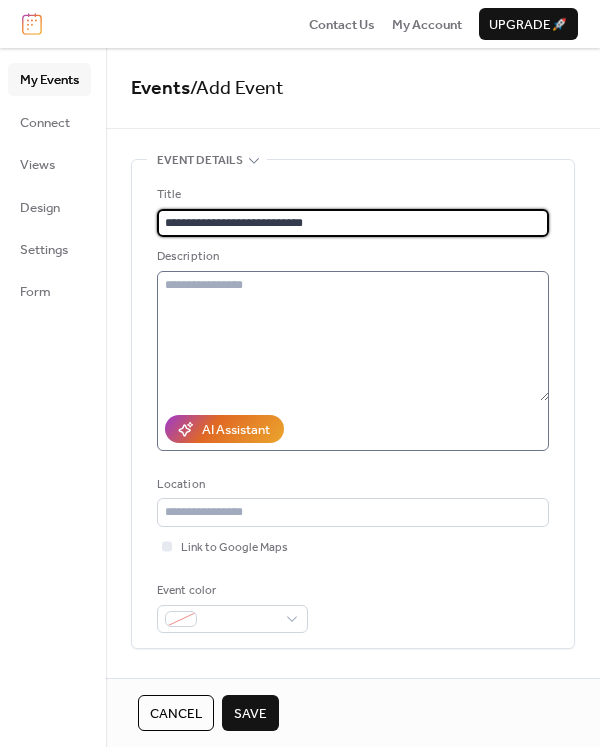 type on "**********" 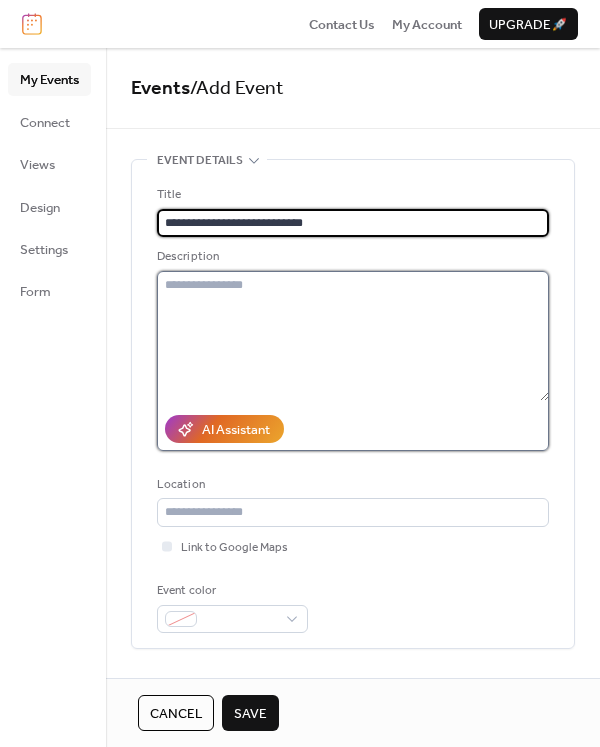 click at bounding box center (353, 336) 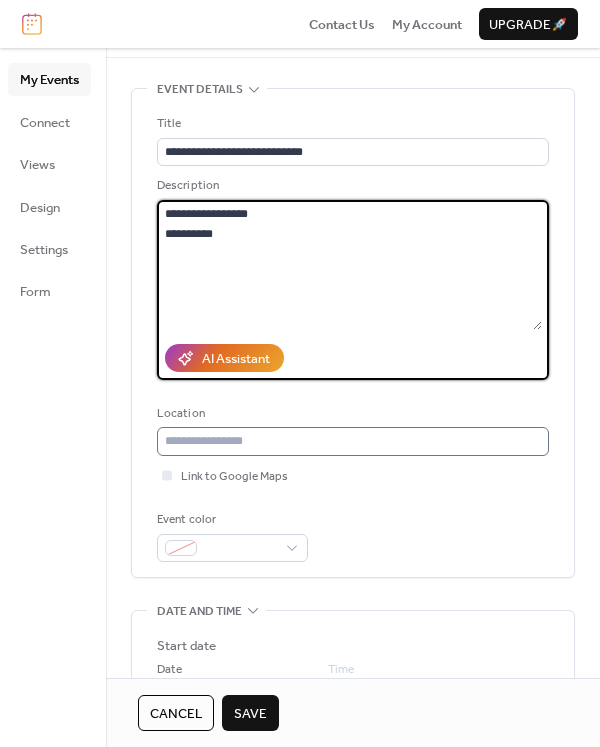 scroll, scrollTop: 67, scrollLeft: 0, axis: vertical 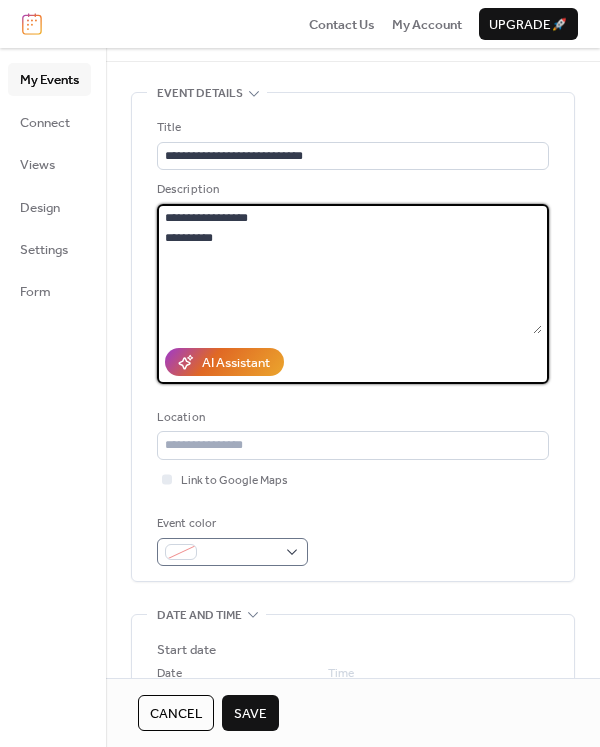 type on "**********" 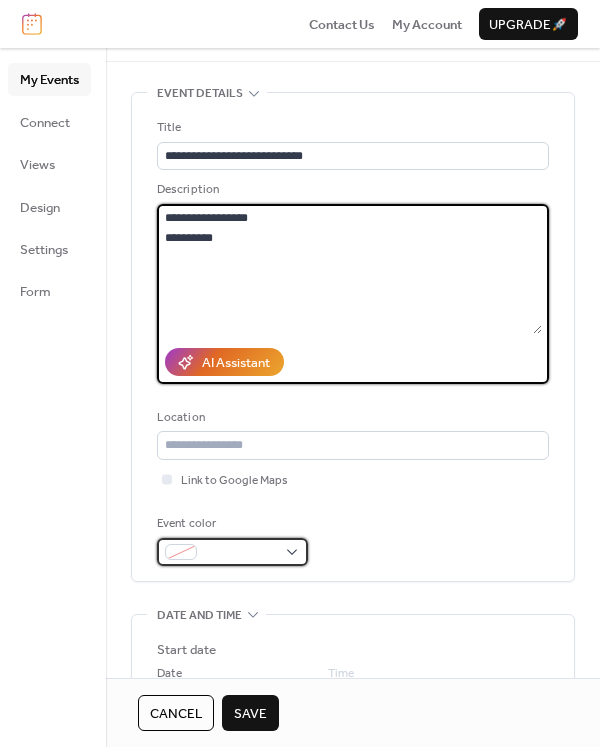 click at bounding box center (181, 552) 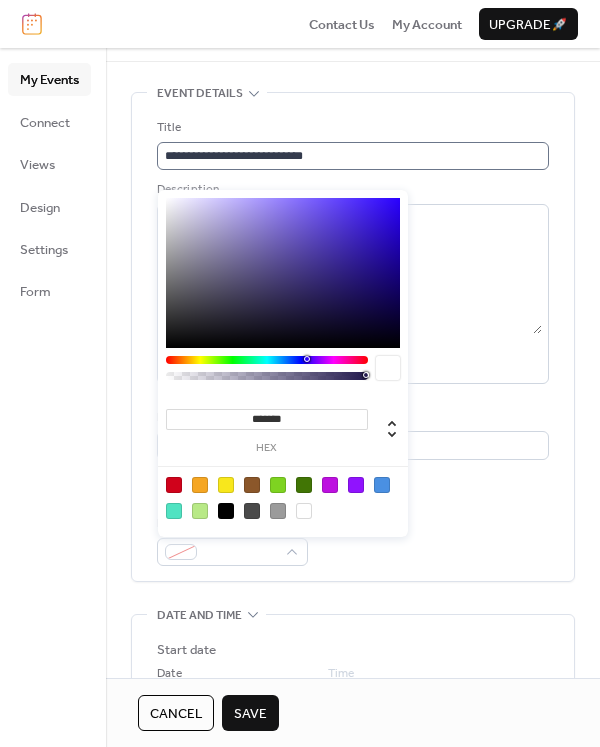 type on "*******" 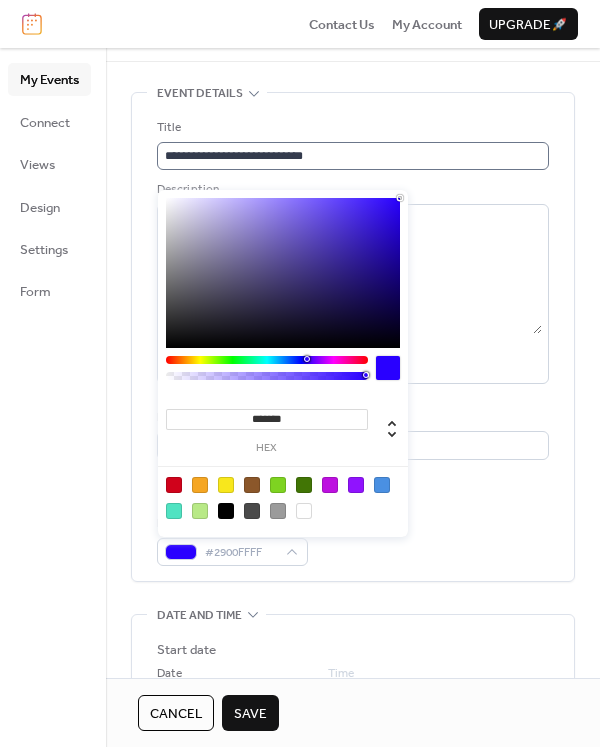 drag, startPoint x: 395, startPoint y: 221, endPoint x: 408, endPoint y: 152, distance: 70.21396 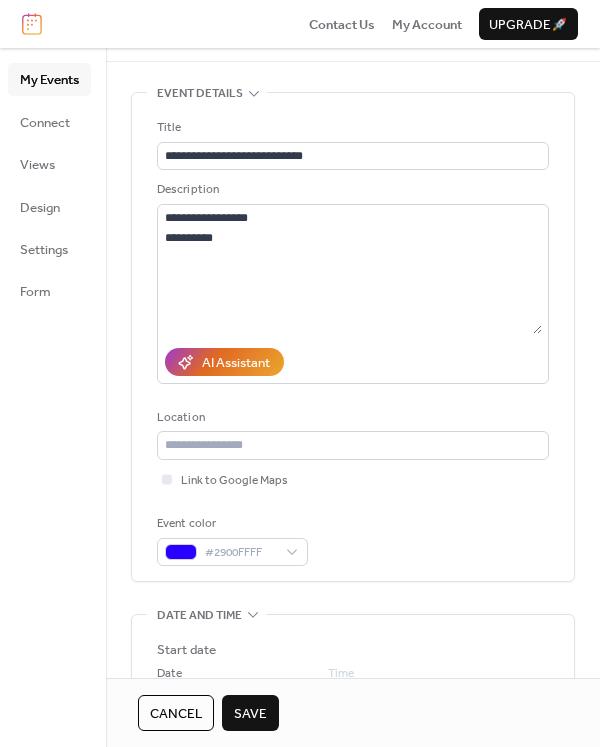 click on "**********" at bounding box center [353, 337] 